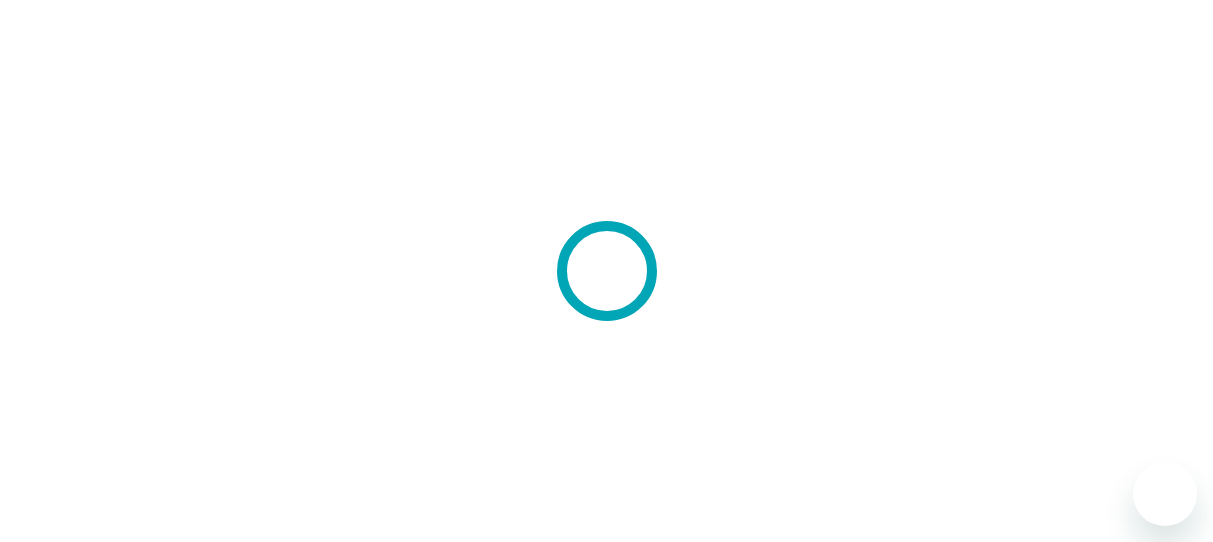 scroll, scrollTop: 0, scrollLeft: 0, axis: both 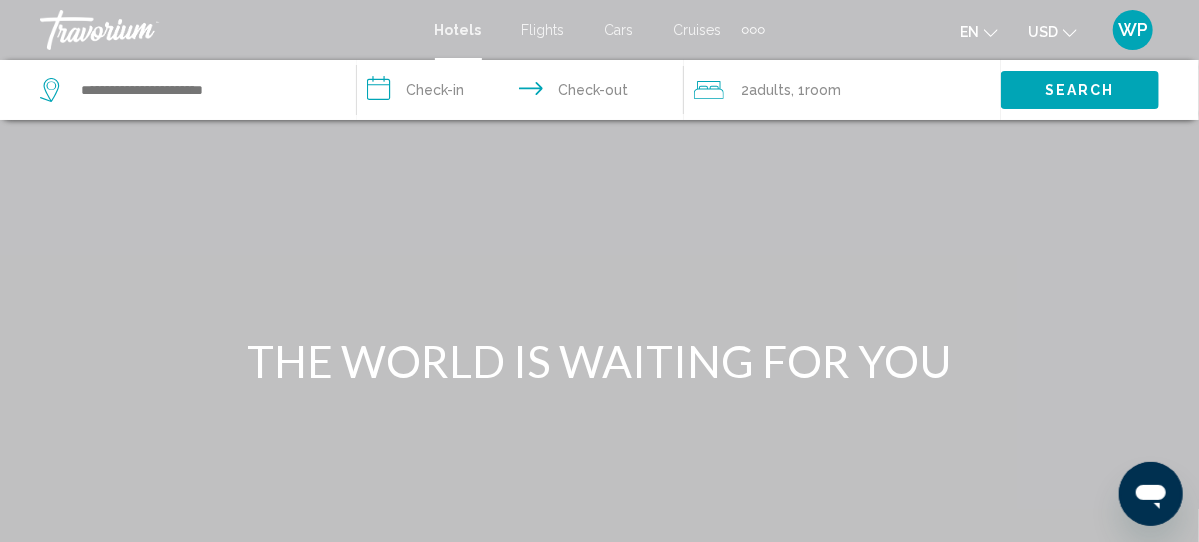 click on "WP" at bounding box center [1133, 30] 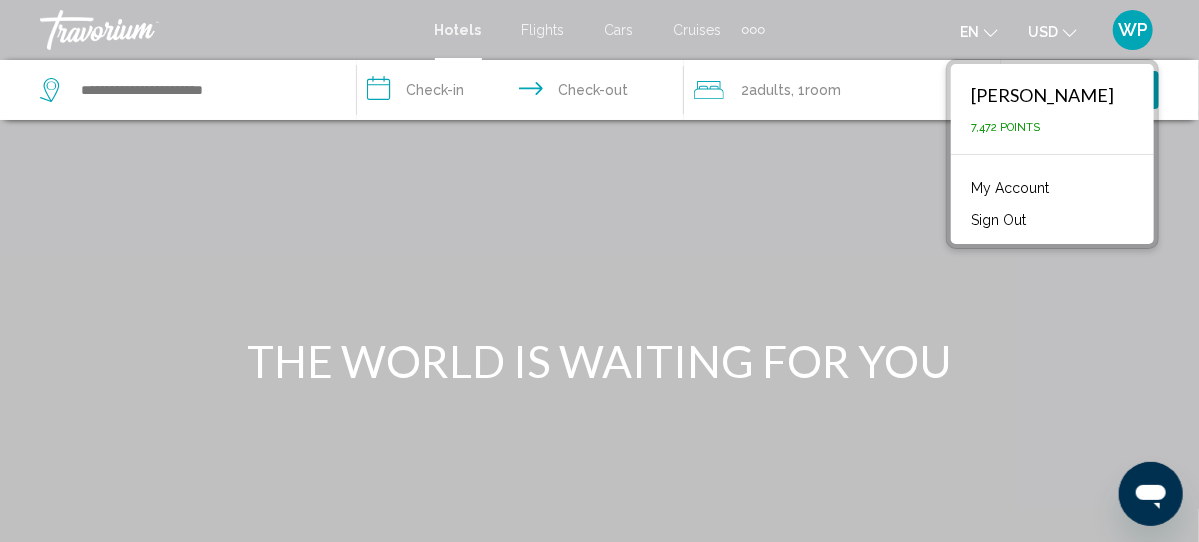 click on "My Account" at bounding box center (1010, 188) 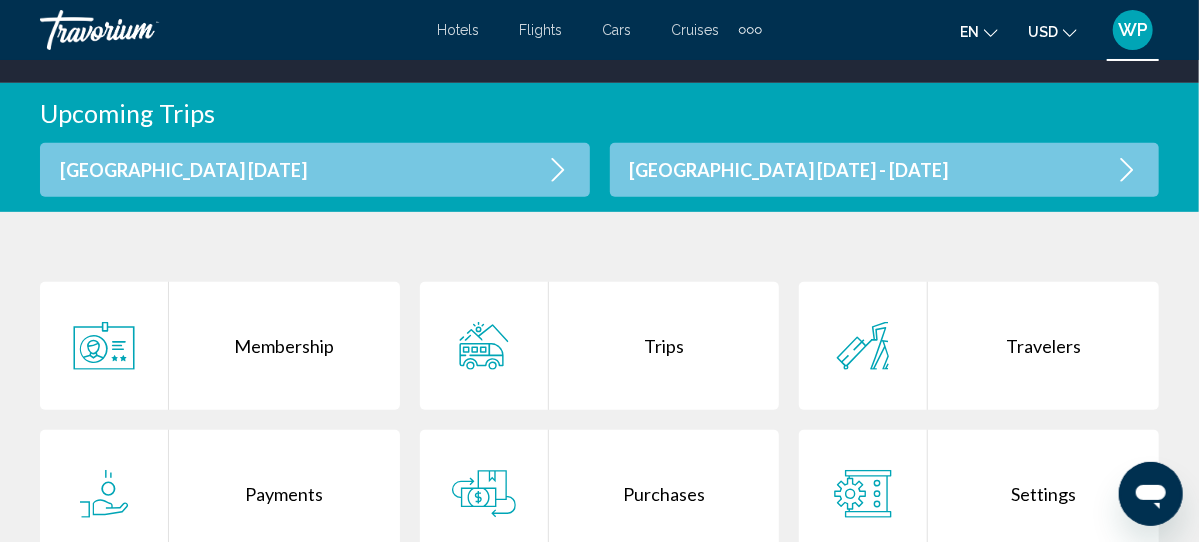 scroll, scrollTop: 667, scrollLeft: 0, axis: vertical 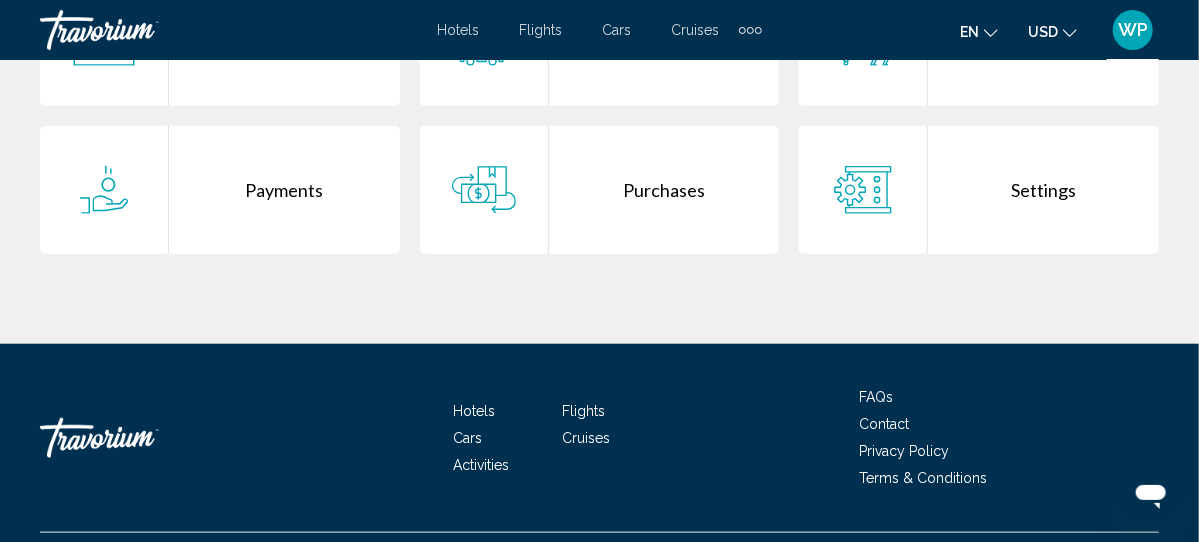 click on "Purchases" at bounding box center [664, 190] 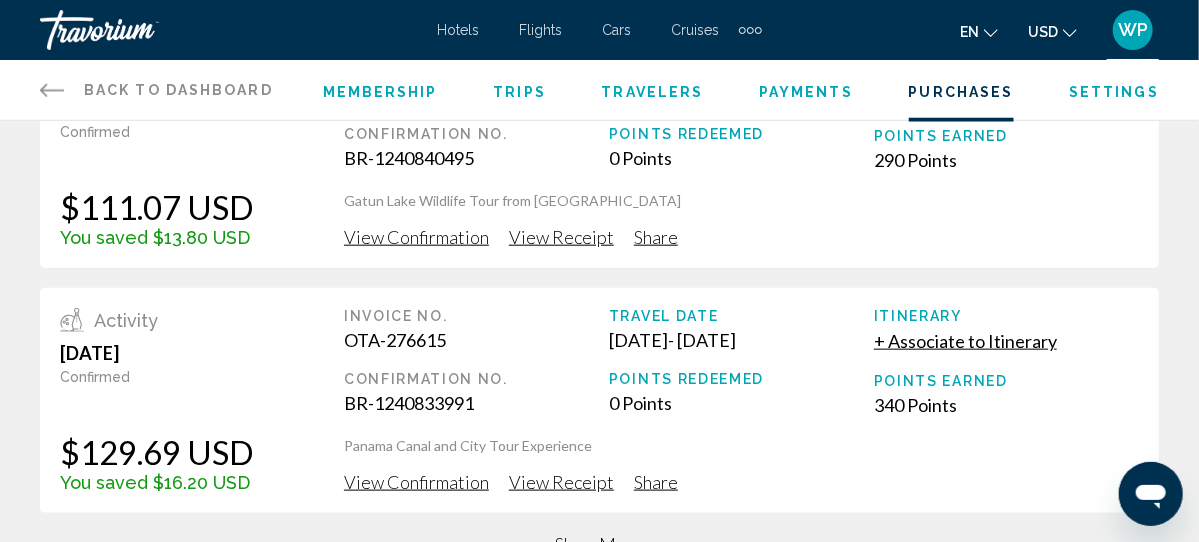 scroll, scrollTop: 1090, scrollLeft: 0, axis: vertical 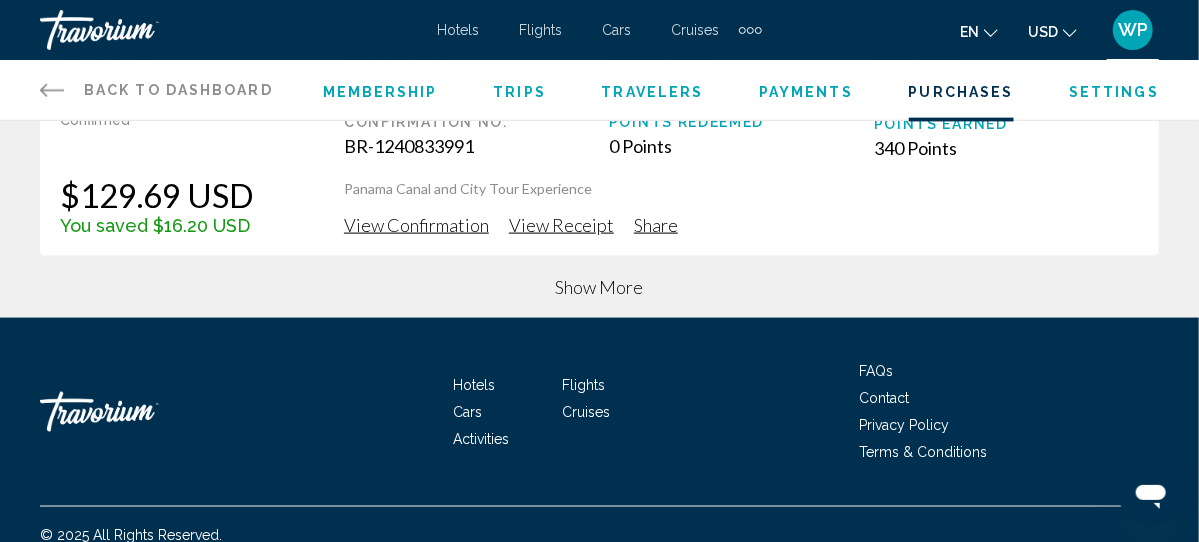 click on "Show More" at bounding box center (600, 287) 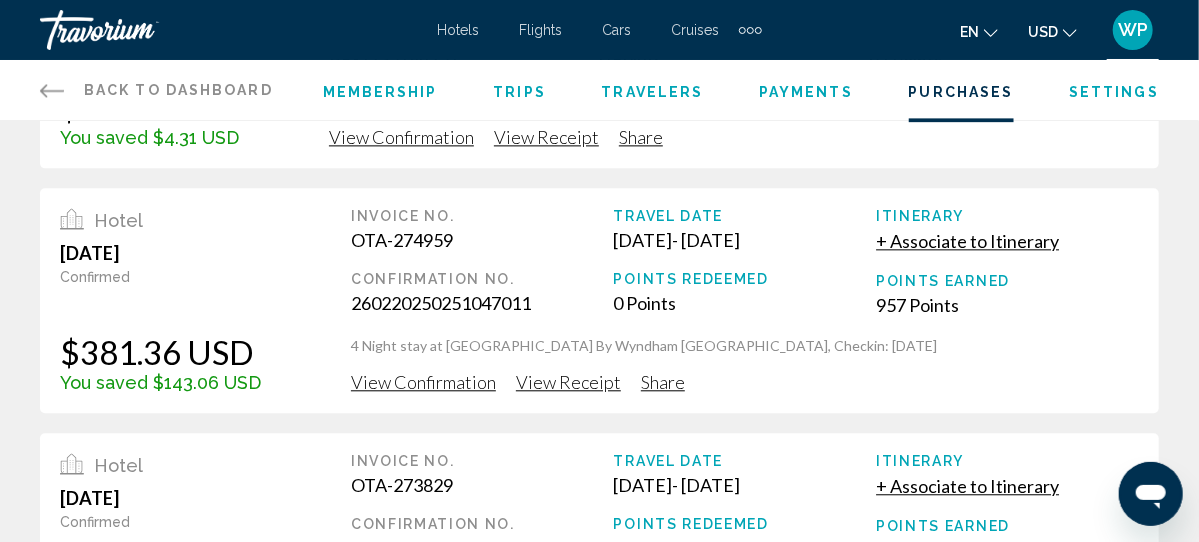 scroll, scrollTop: 2181, scrollLeft: 0, axis: vertical 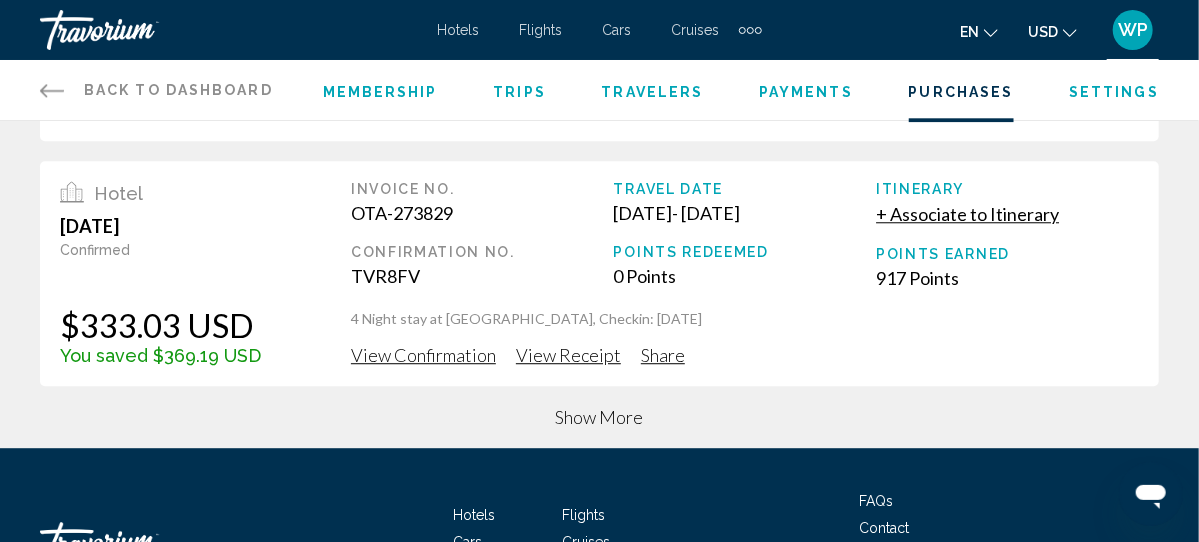 click on "View Confirmation" at bounding box center (423, -1846) 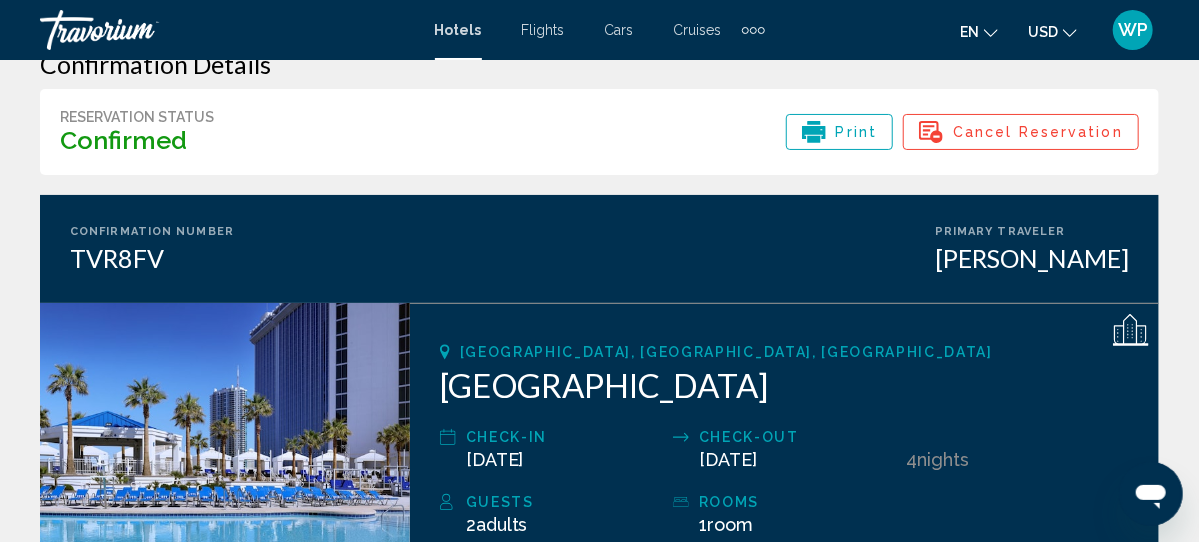scroll, scrollTop: 91, scrollLeft: 0, axis: vertical 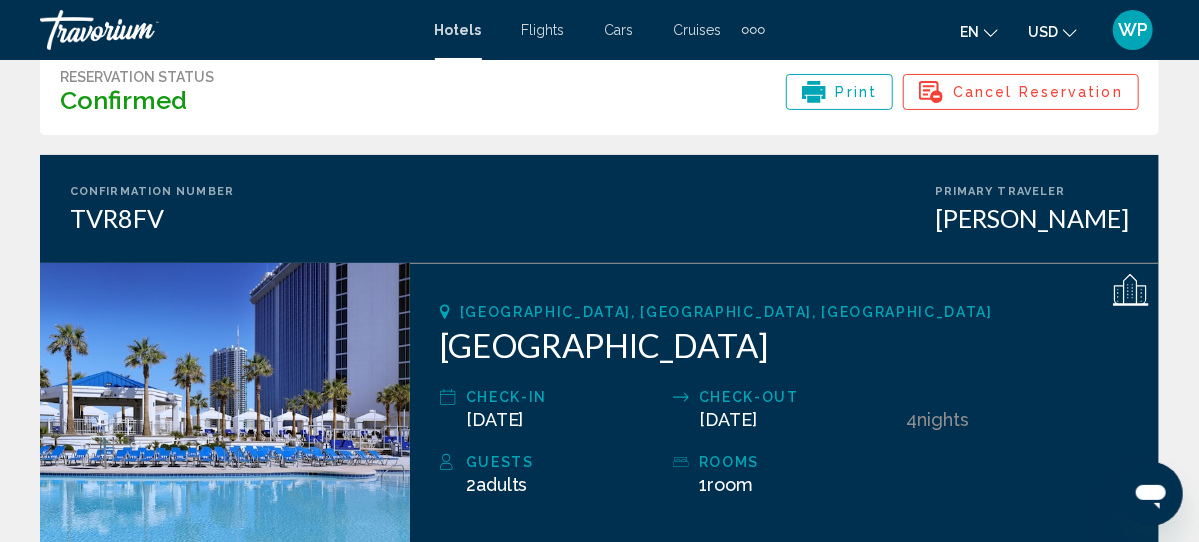 click on "Print" at bounding box center (857, 92) 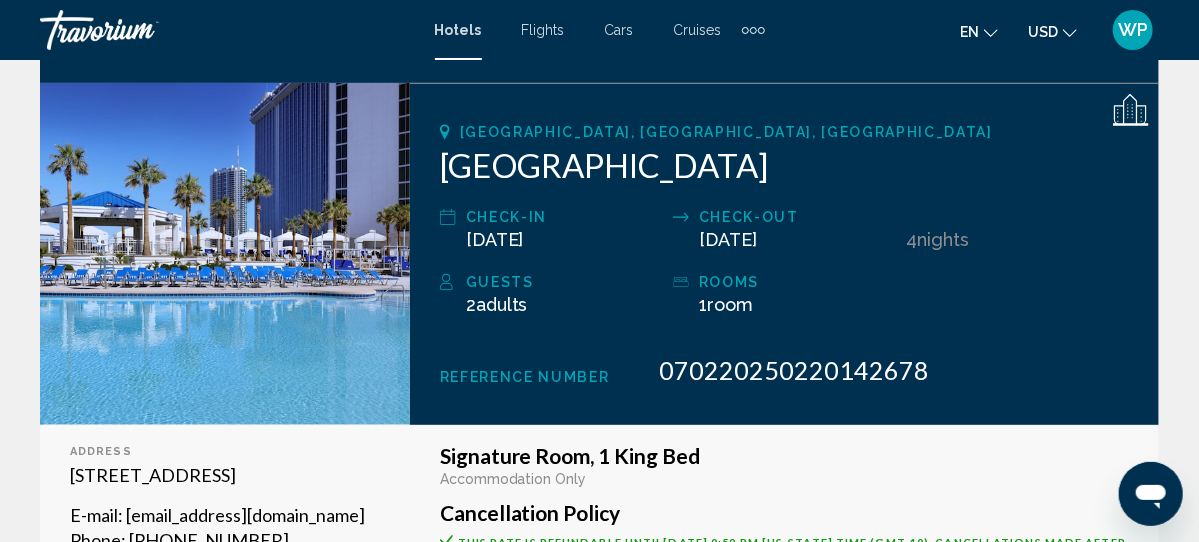 scroll, scrollTop: 273, scrollLeft: 0, axis: vertical 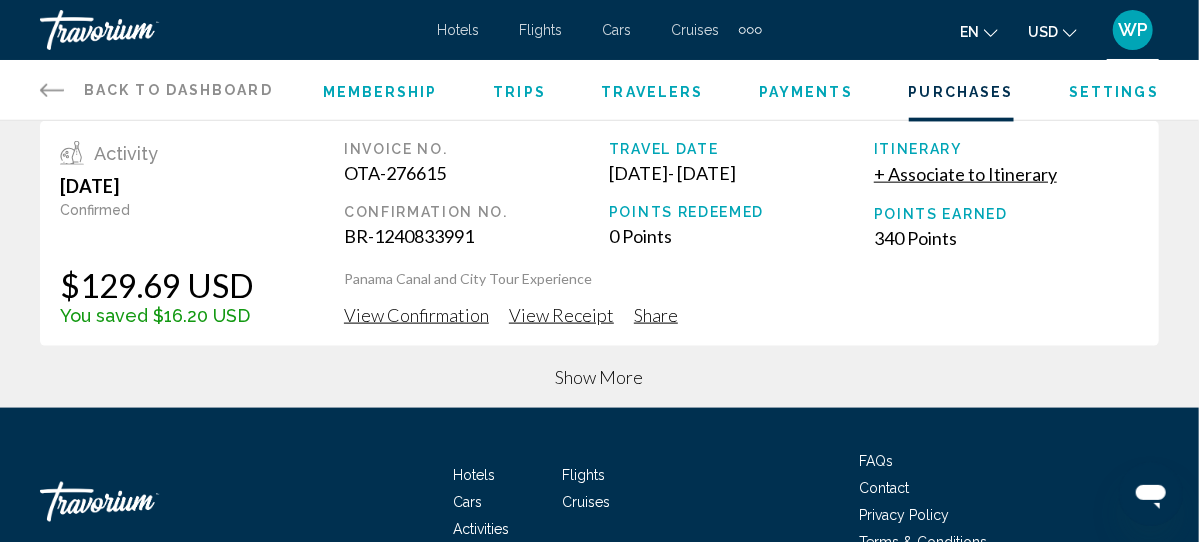 click on "Show More" at bounding box center (600, 377) 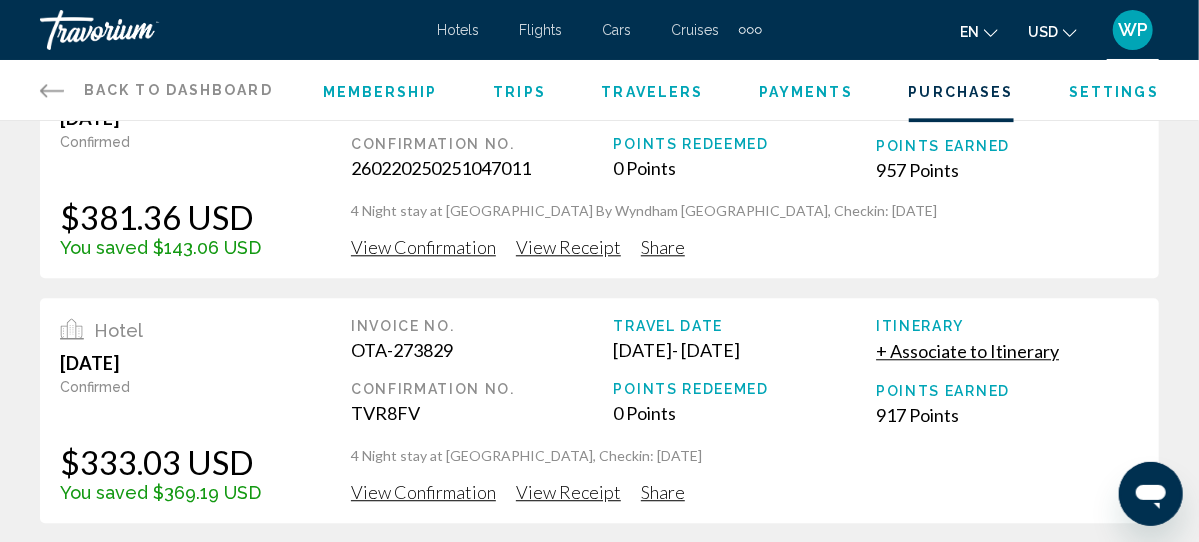 scroll, scrollTop: 2091, scrollLeft: 0, axis: vertical 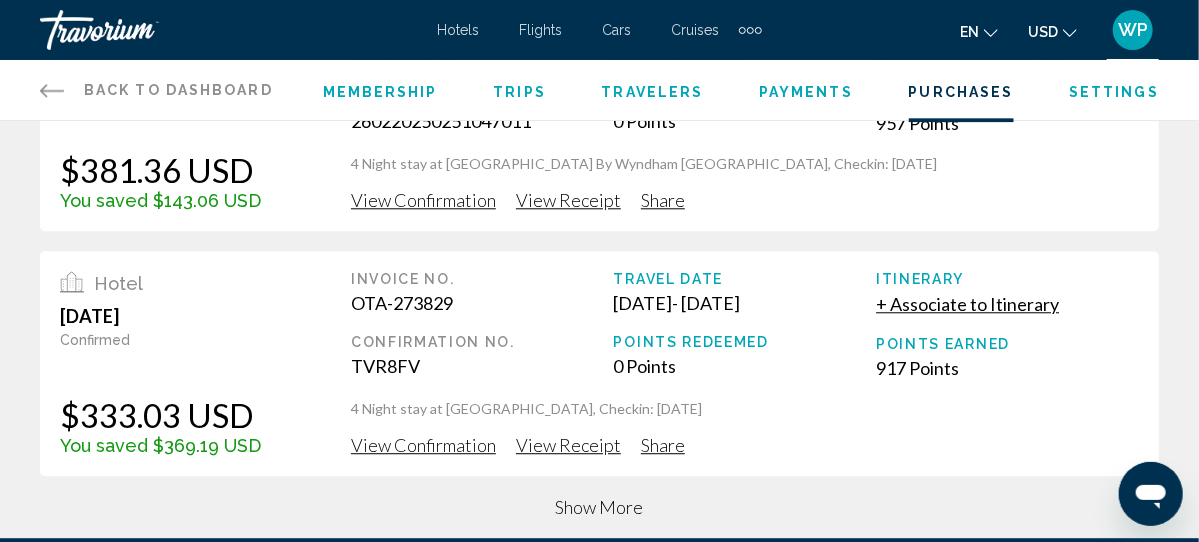 click on "View Receipt" at bounding box center [568, -1756] 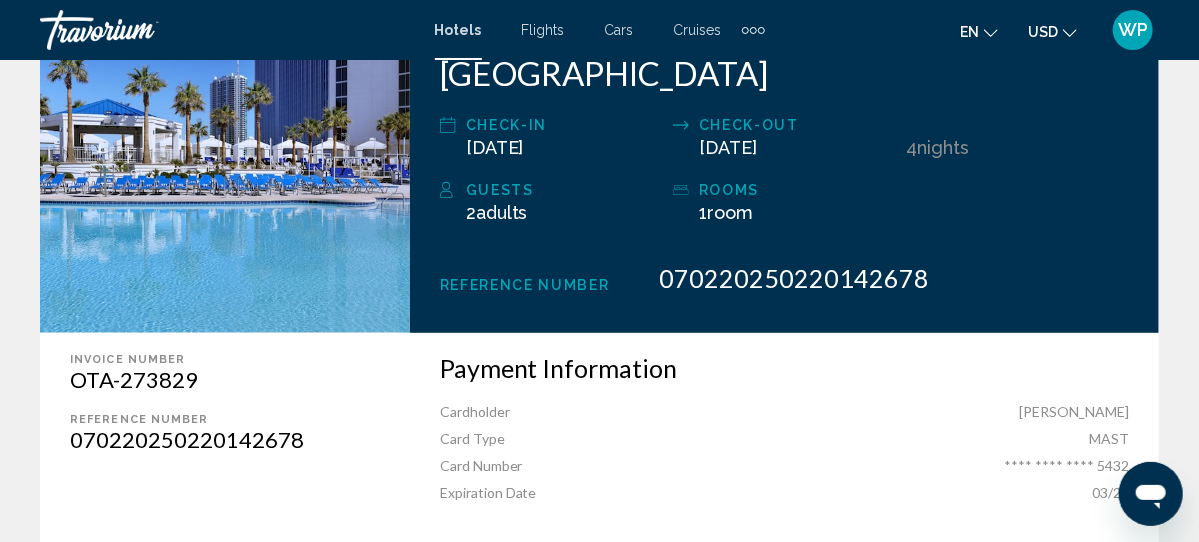scroll, scrollTop: 0, scrollLeft: 0, axis: both 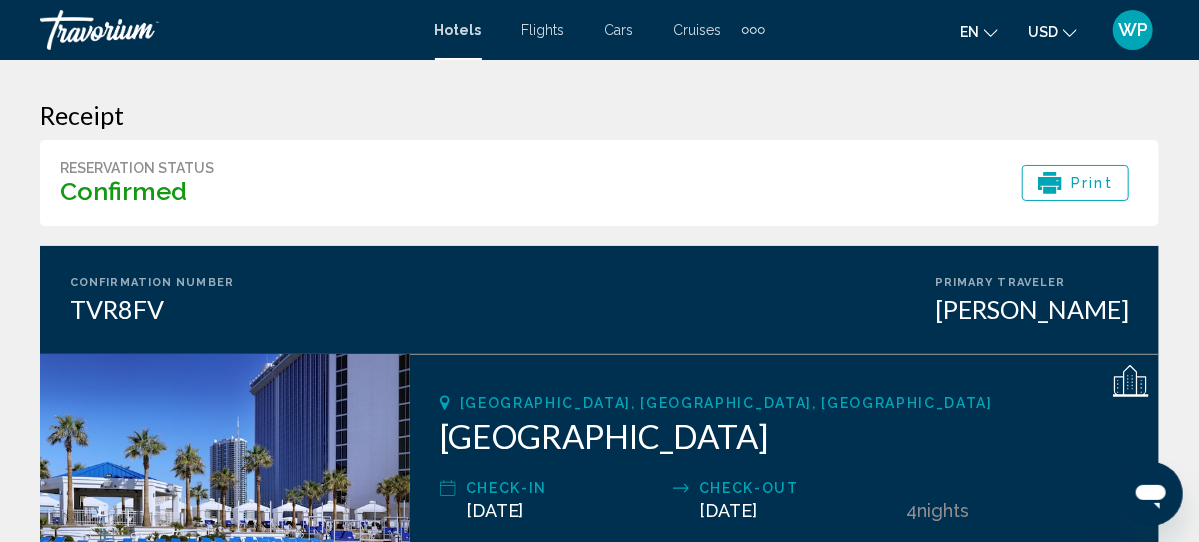 click on "Print" at bounding box center (1093, 183) 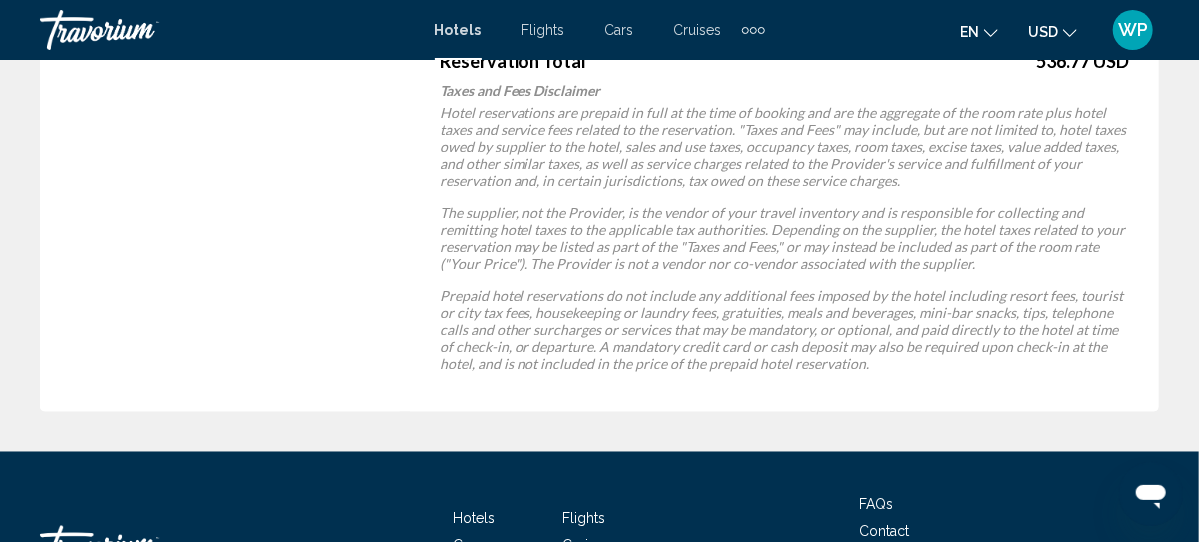 scroll, scrollTop: 1413, scrollLeft: 0, axis: vertical 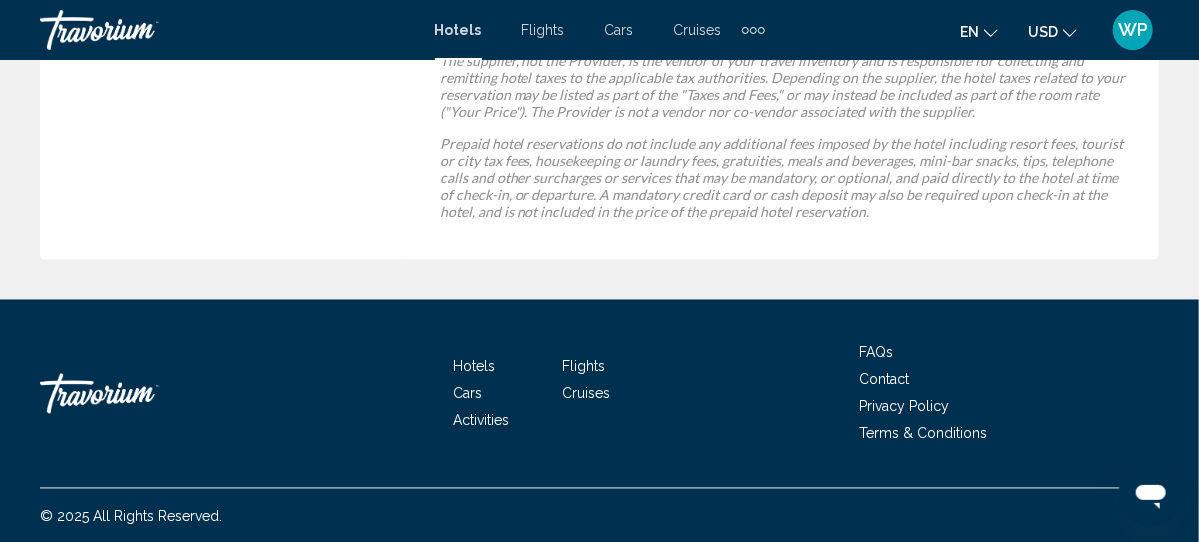 click on "Contact" at bounding box center [884, 380] 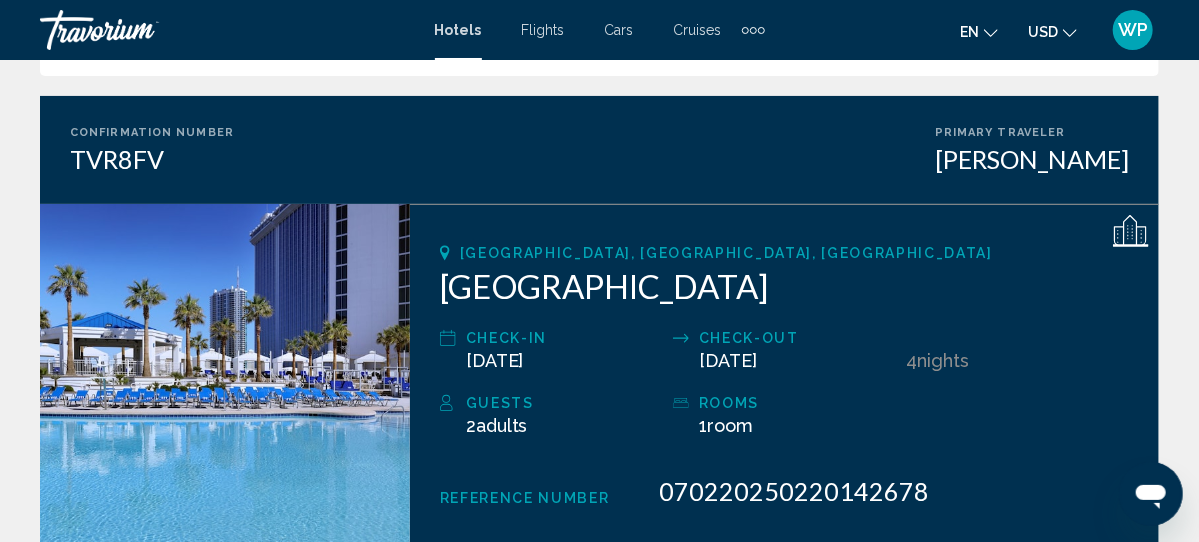 scroll, scrollTop: 181, scrollLeft: 0, axis: vertical 